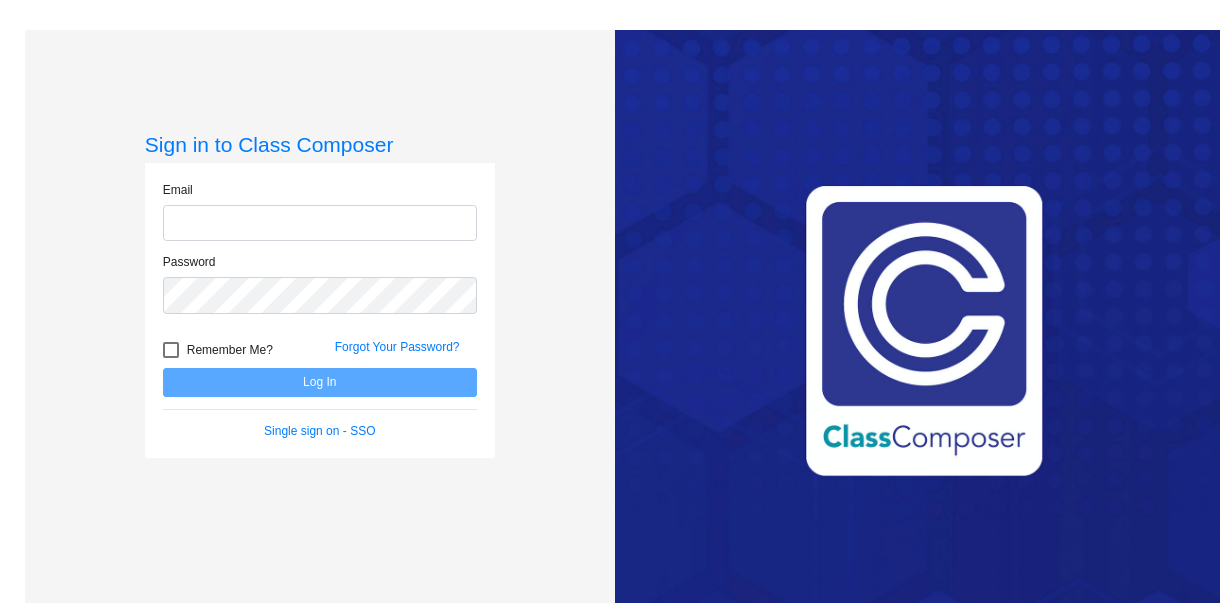 scroll, scrollTop: 0, scrollLeft: 0, axis: both 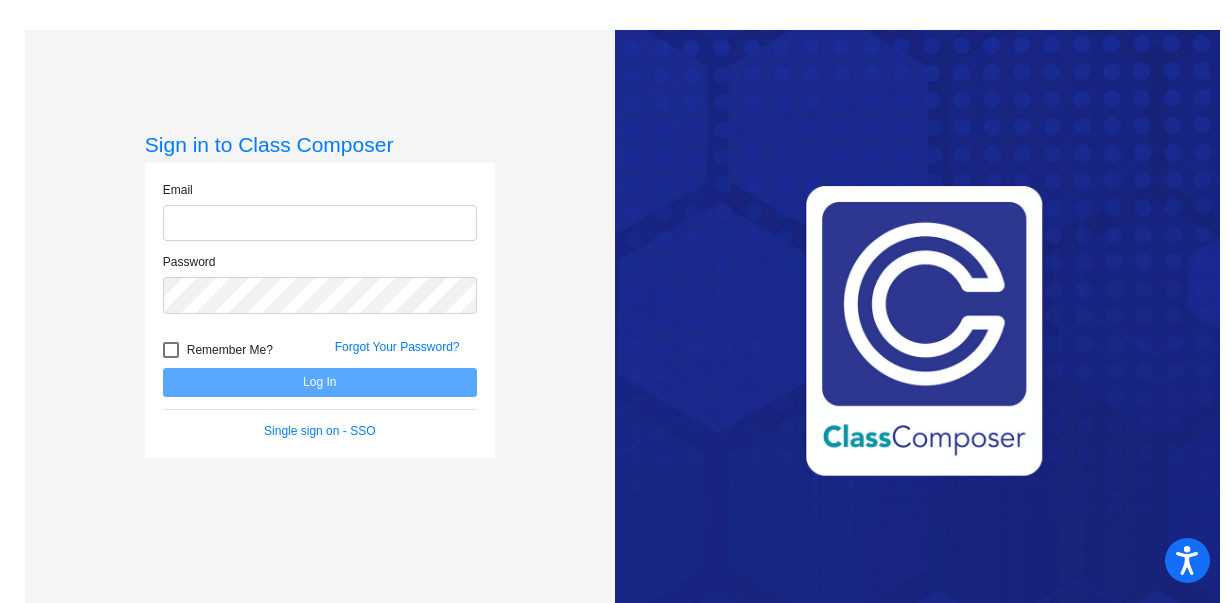 type on "[EMAIL]" 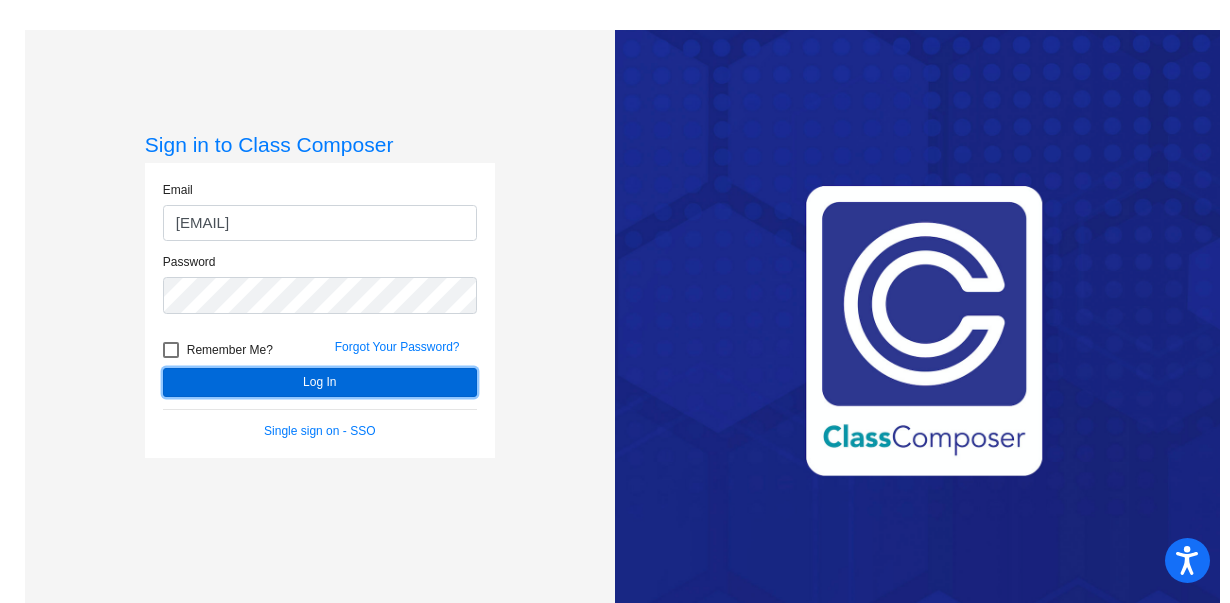 click on "Log In" 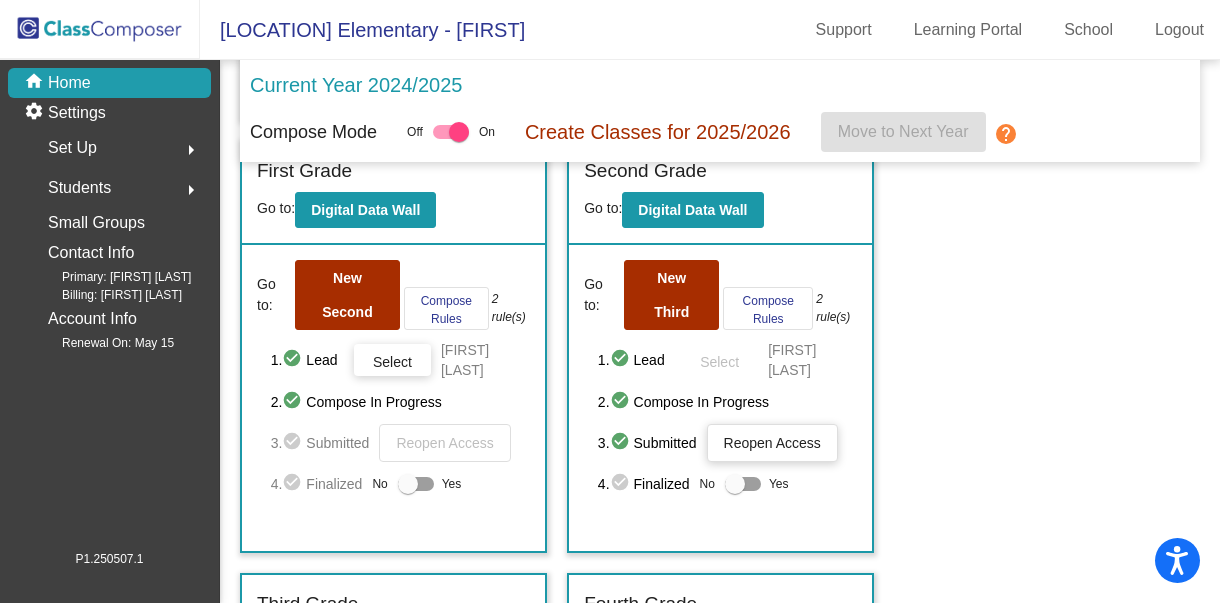 scroll, scrollTop: 481, scrollLeft: 0, axis: vertical 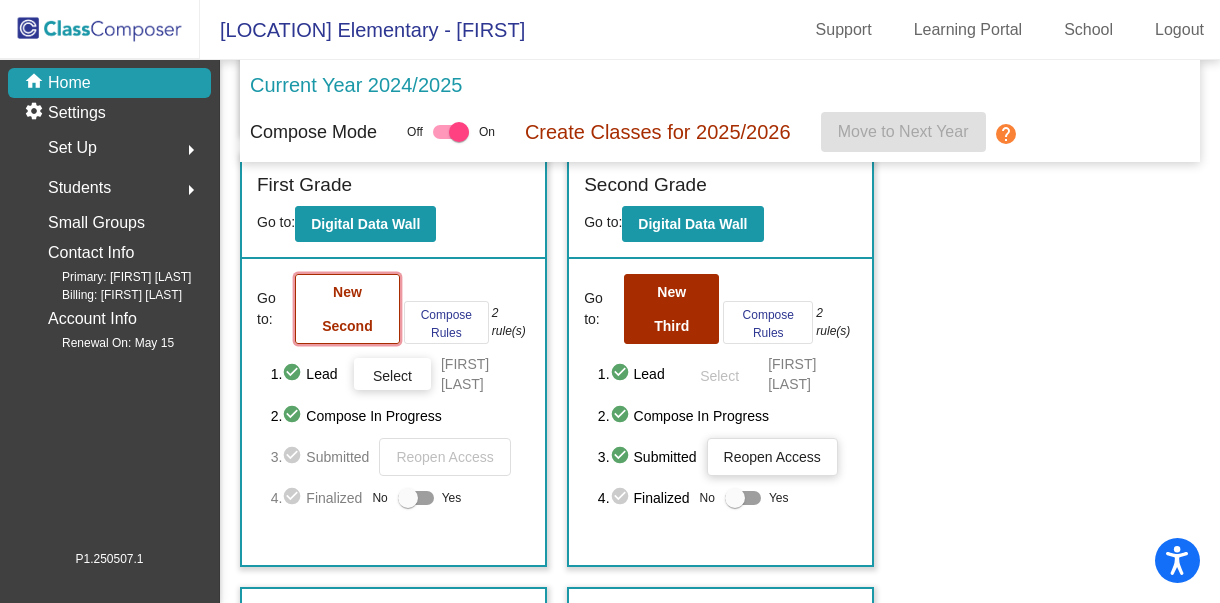 click on "New Second" 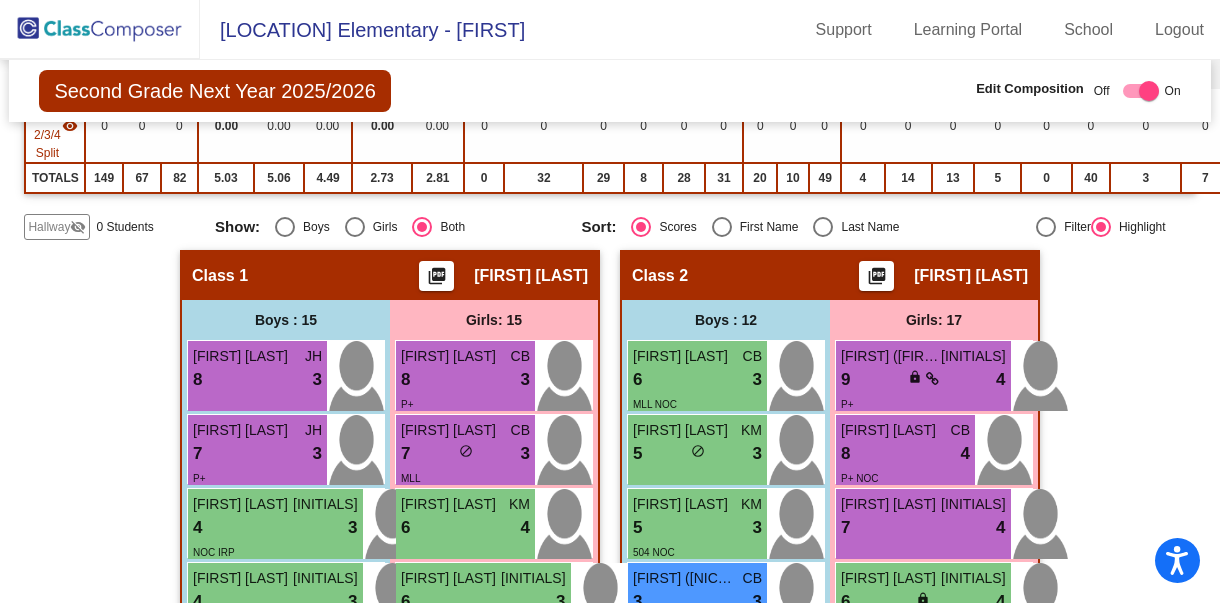 scroll, scrollTop: 0, scrollLeft: 0, axis: both 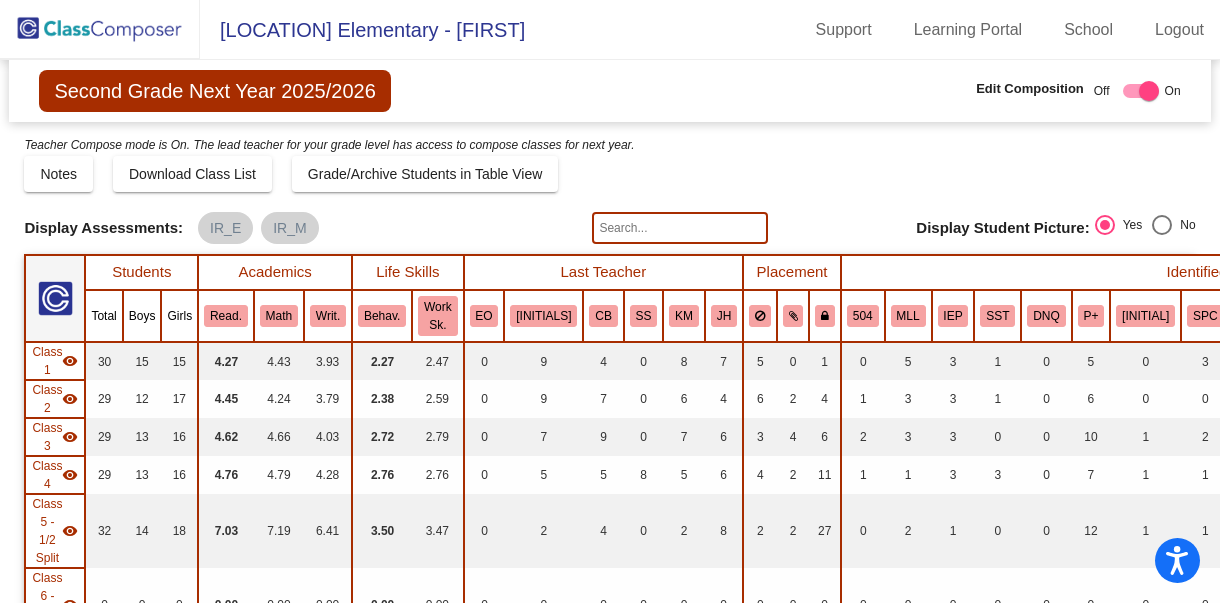 click 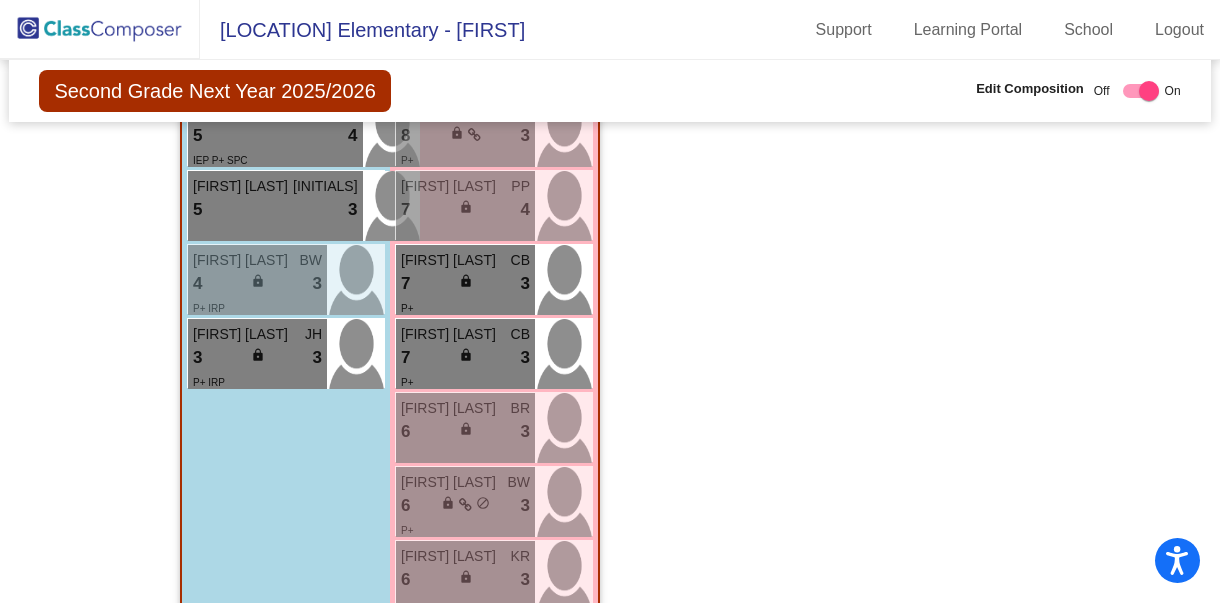 scroll, scrollTop: 4275, scrollLeft: 0, axis: vertical 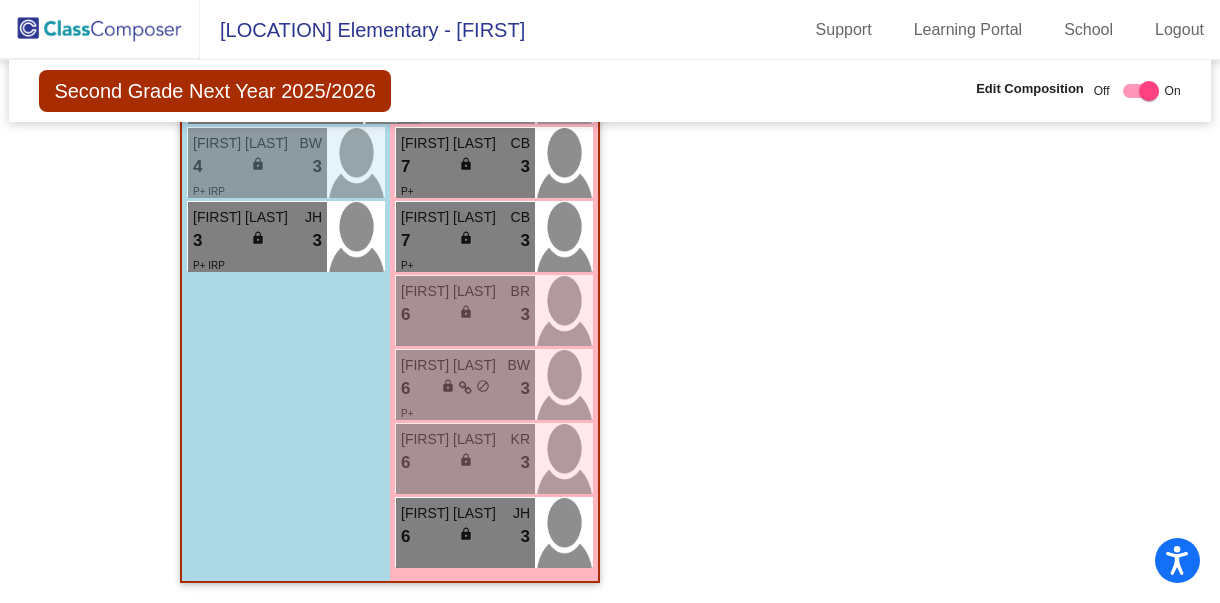 type on "[LAST]" 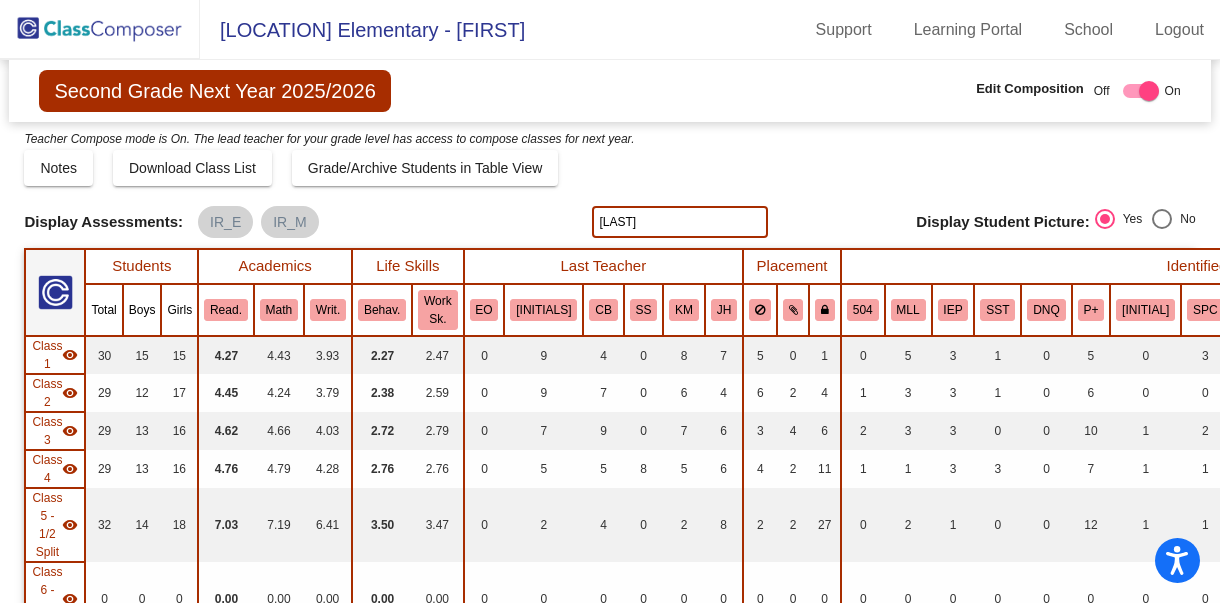 scroll, scrollTop: 0, scrollLeft: 0, axis: both 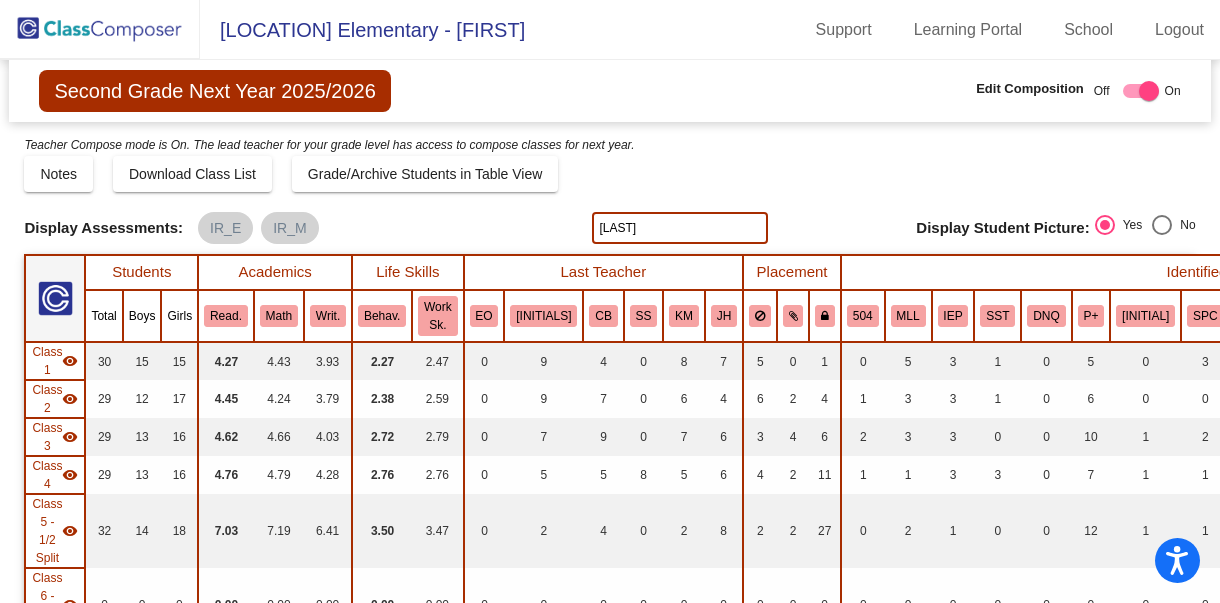 click 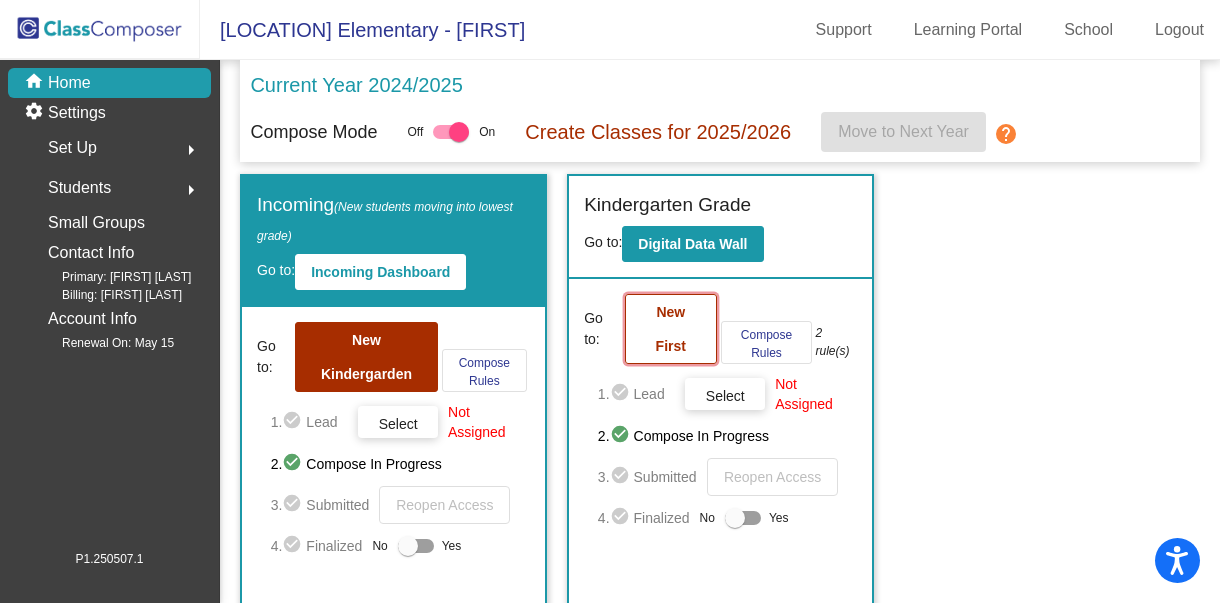 click on "New First" 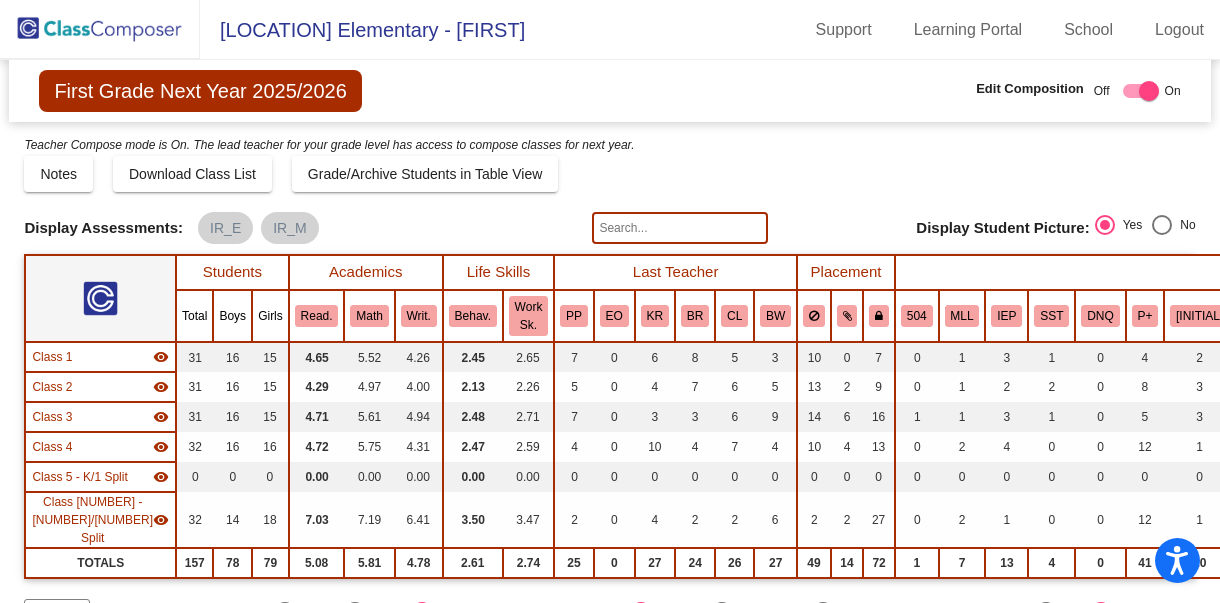 click 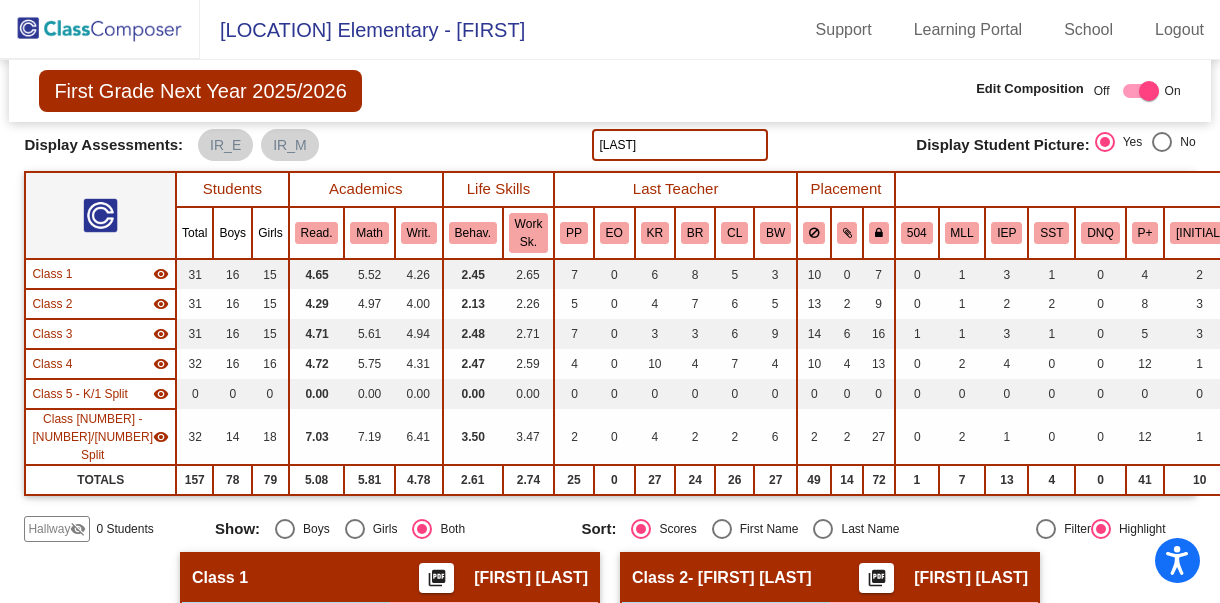 scroll, scrollTop: 0, scrollLeft: 0, axis: both 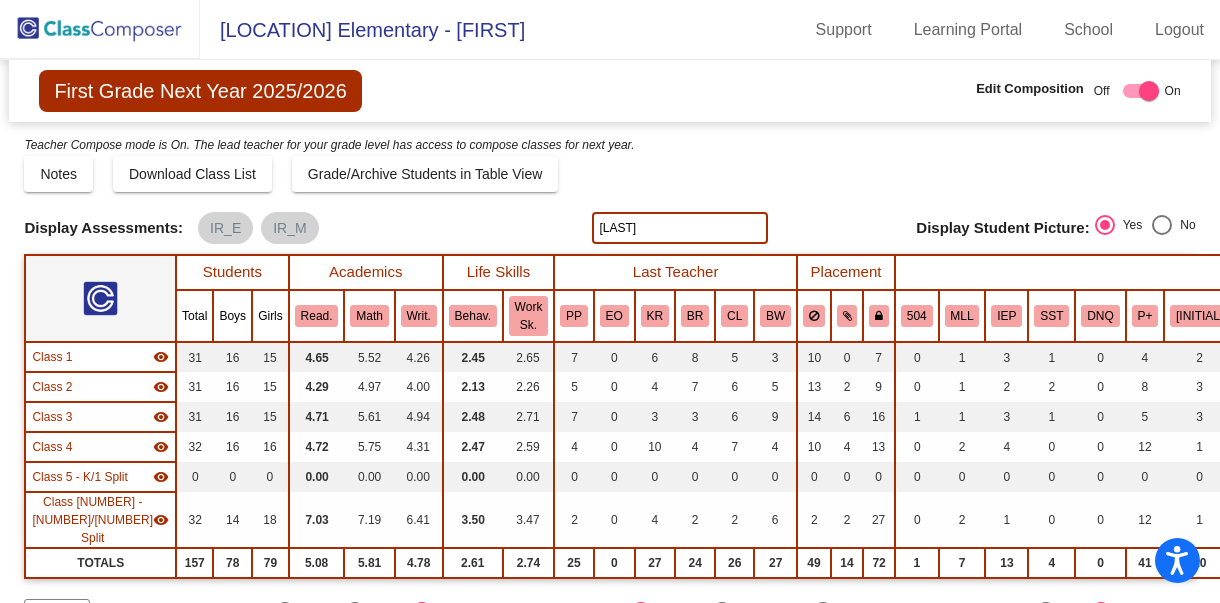 type on "[LAST]" 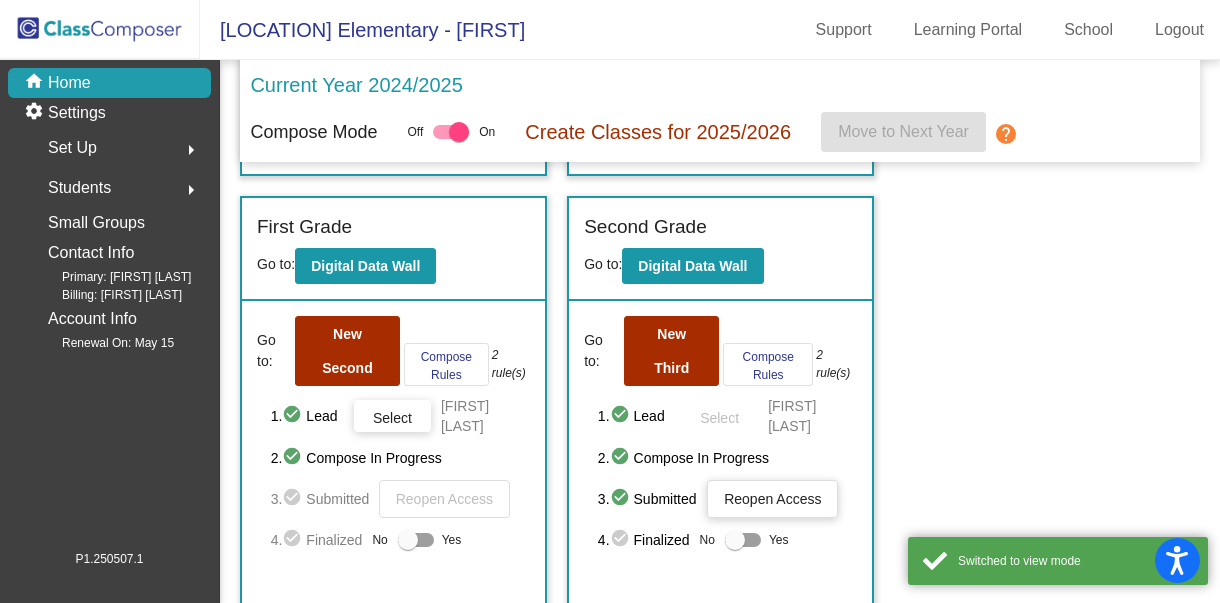 scroll, scrollTop: 476, scrollLeft: 0, axis: vertical 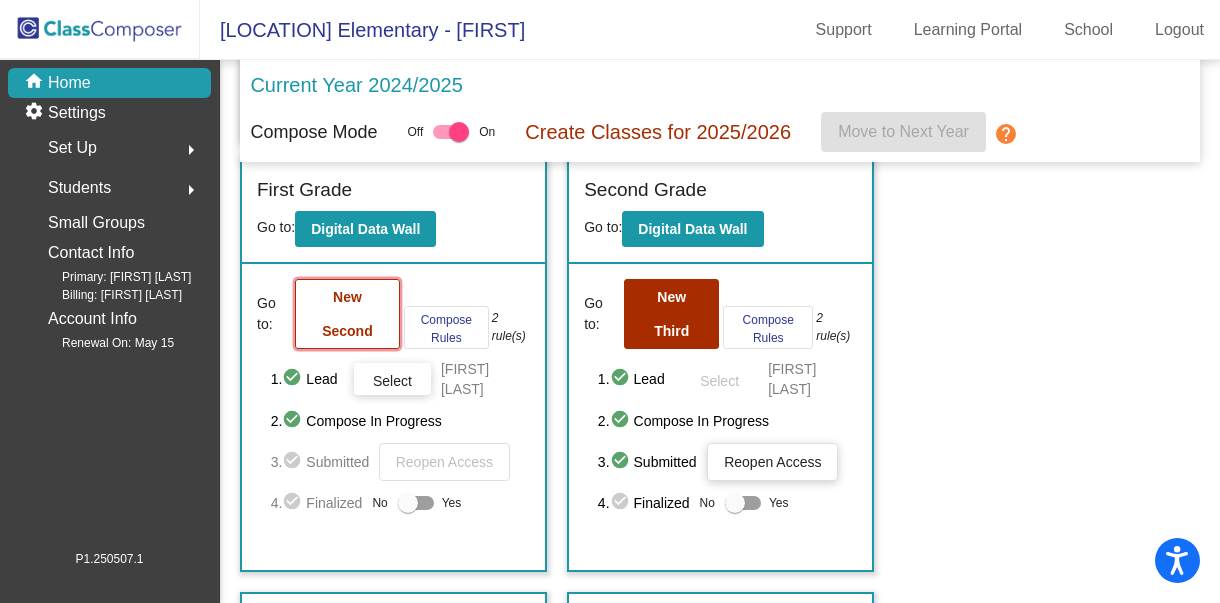 click on "New Second" 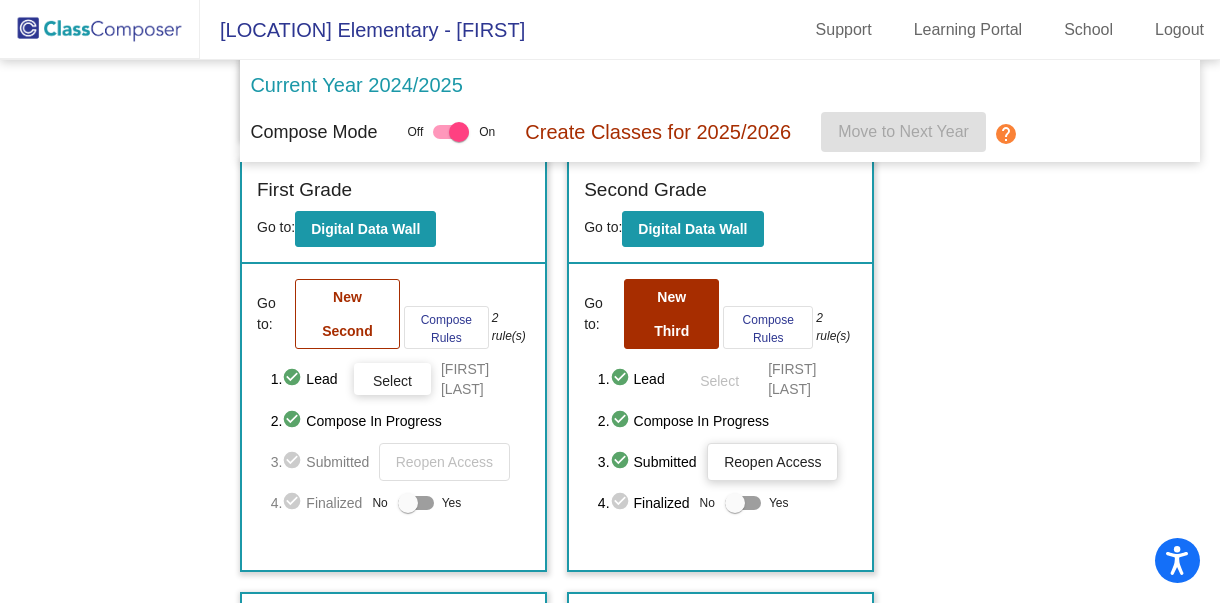 scroll, scrollTop: 0, scrollLeft: 0, axis: both 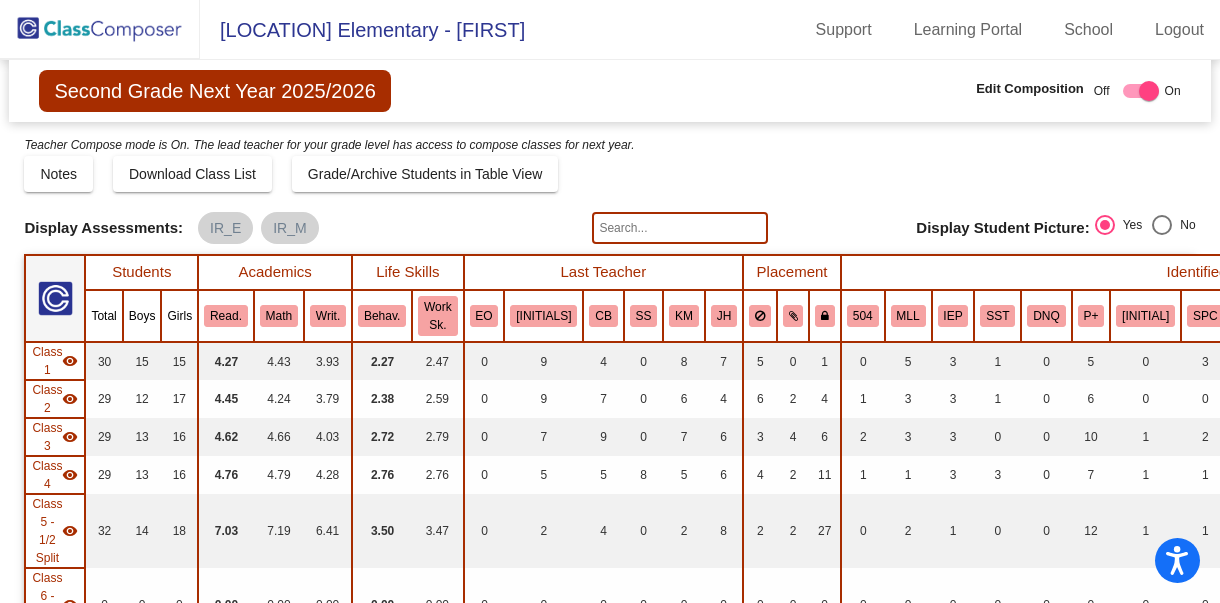 click 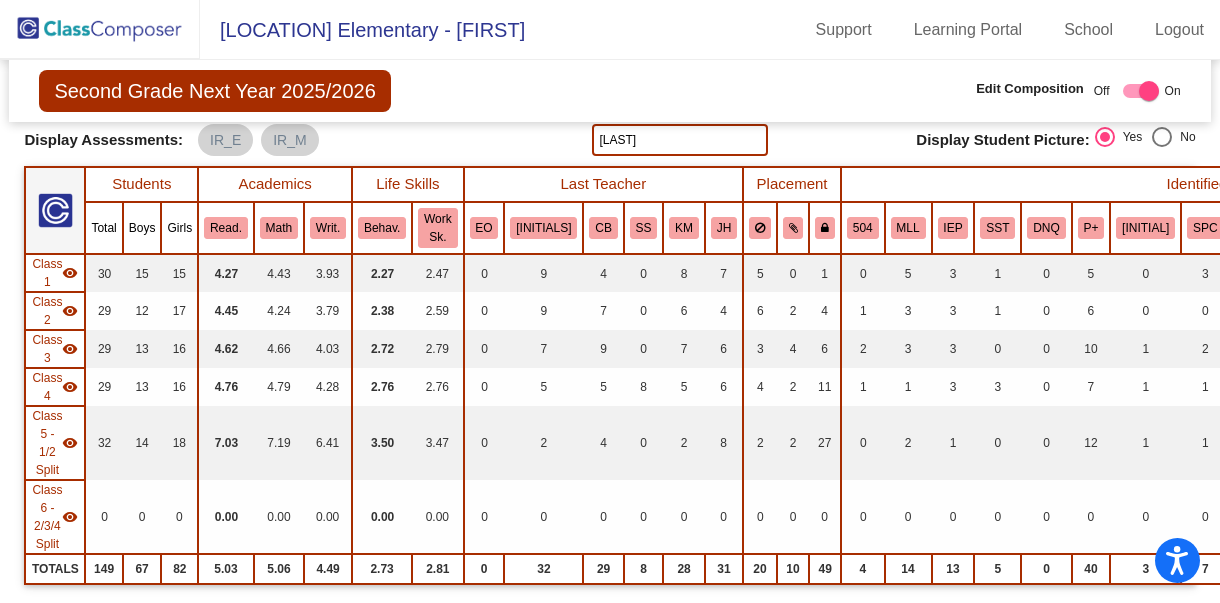 scroll, scrollTop: 0, scrollLeft: 0, axis: both 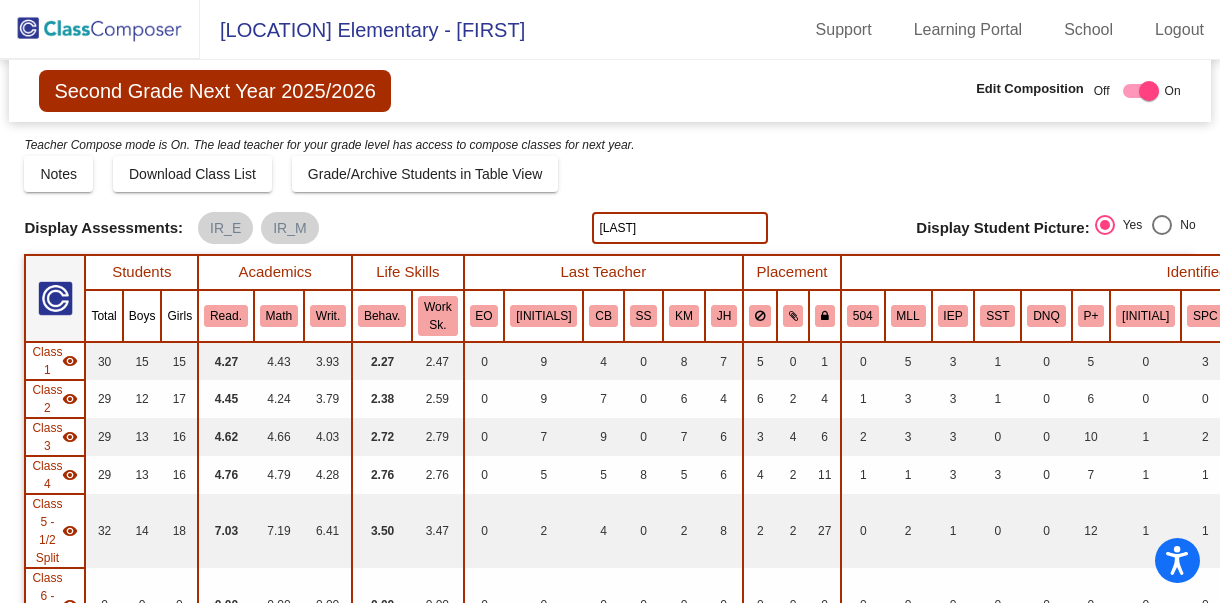 type on "[LAST]" 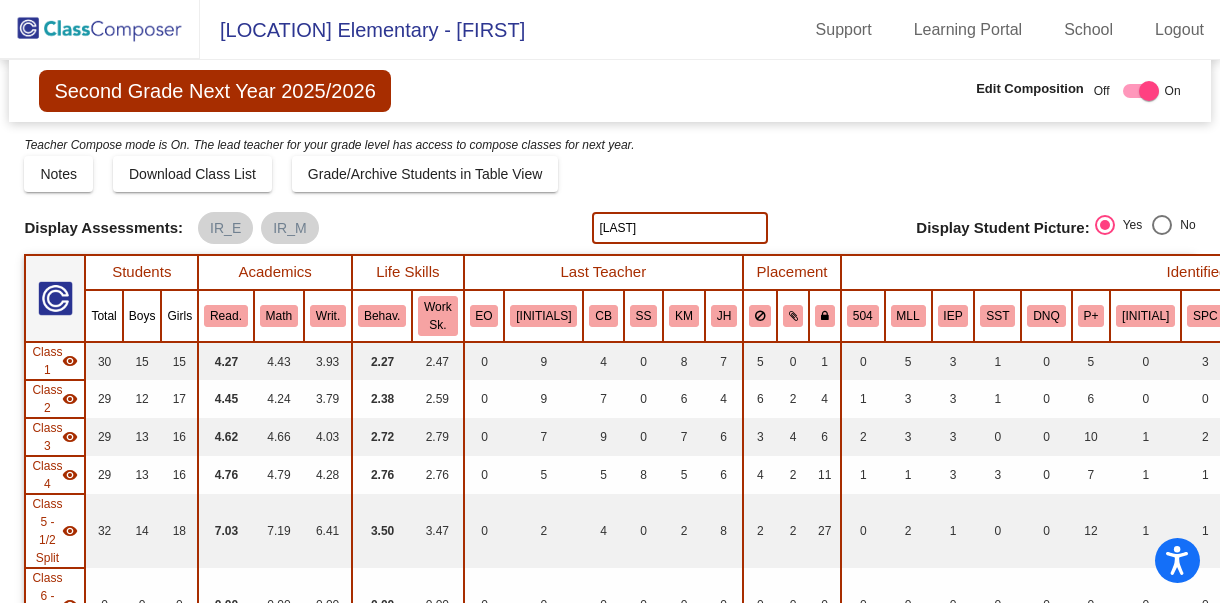 click on "Display Assessments: IR_E IR_M" 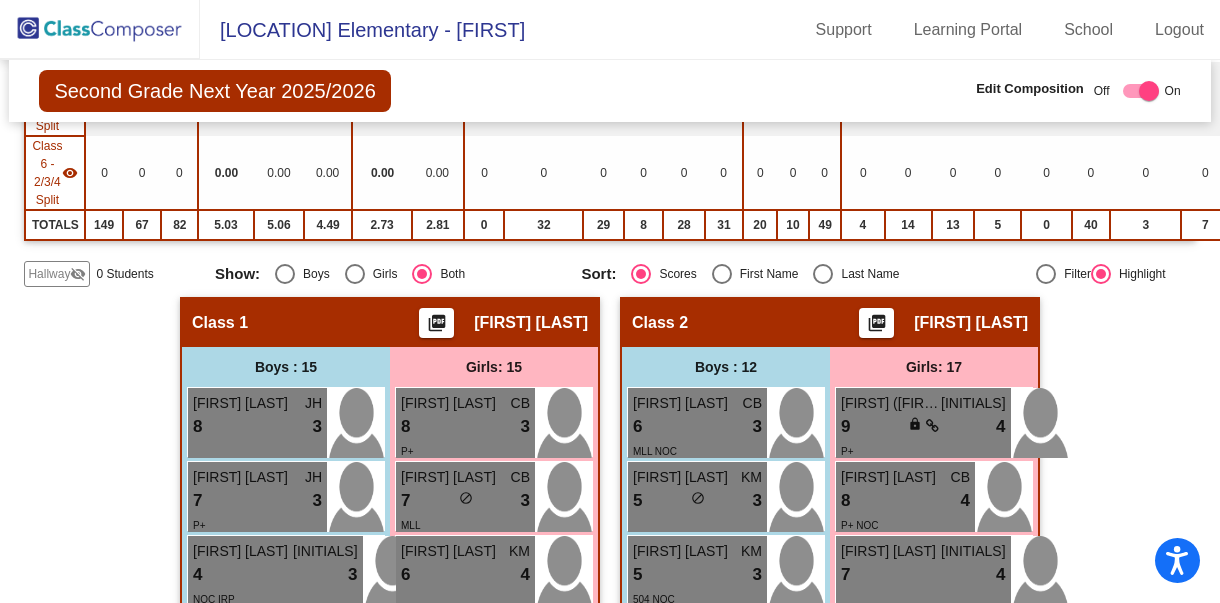 scroll, scrollTop: 371, scrollLeft: 0, axis: vertical 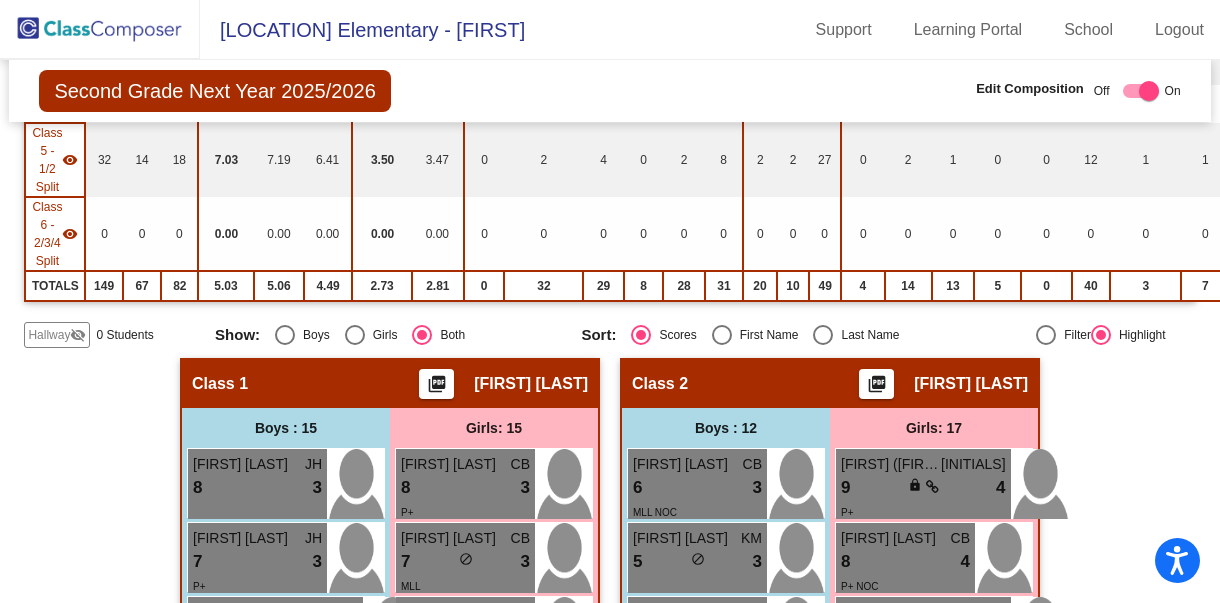 click on "Hallway" 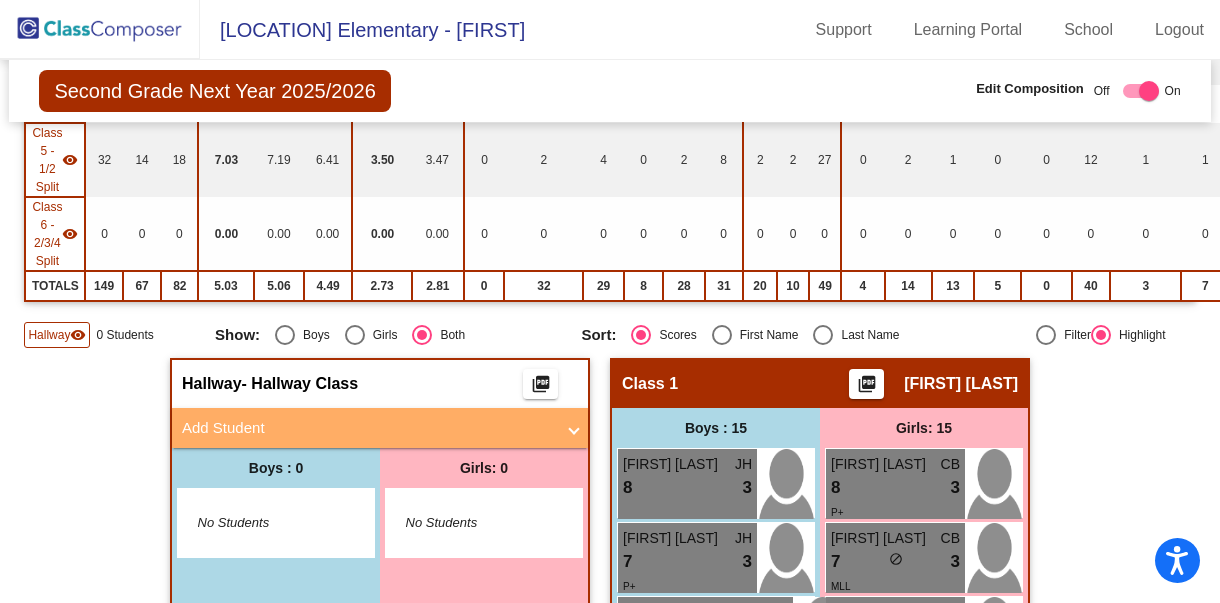 click on "Add Student" at bounding box center (368, 428) 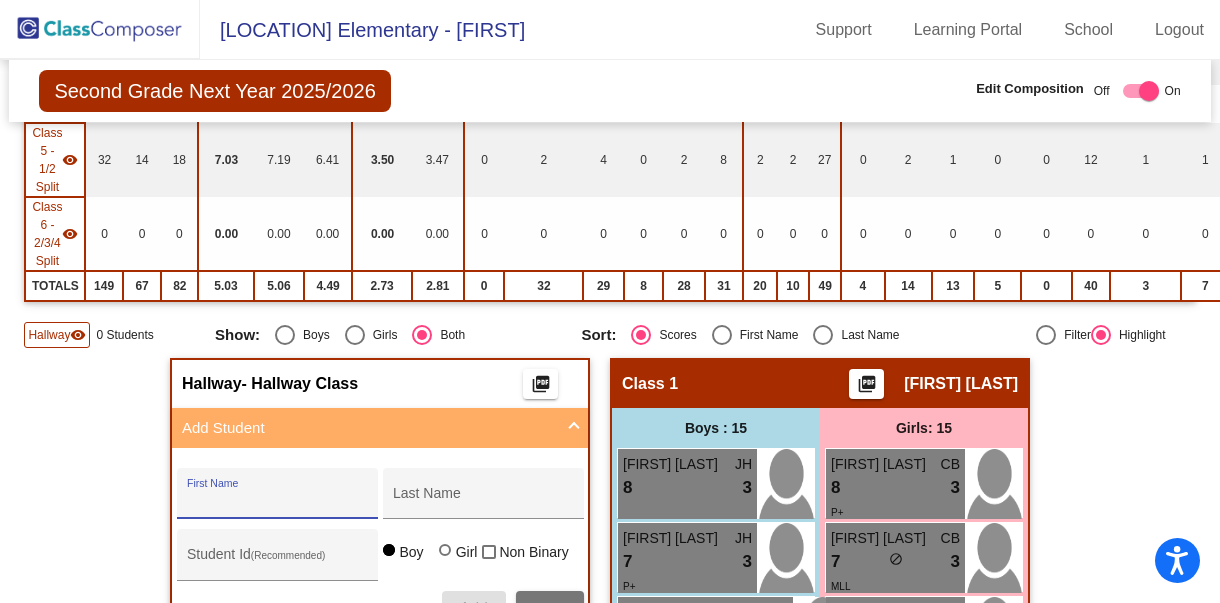 click on "First Name" at bounding box center [277, 501] 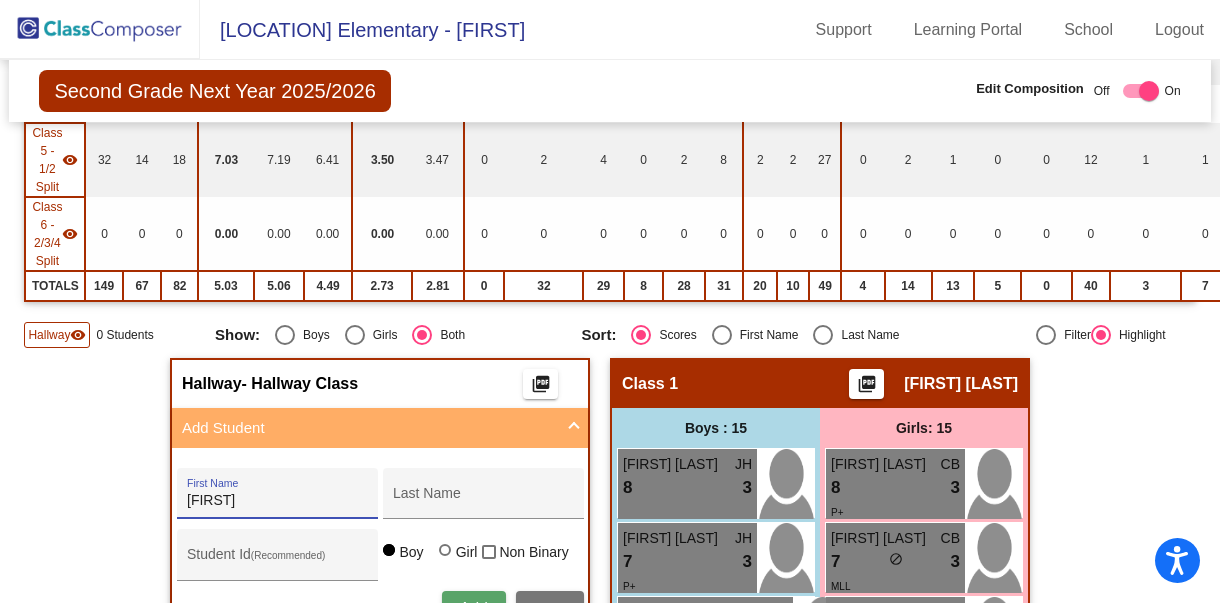 type on "[FIRST]" 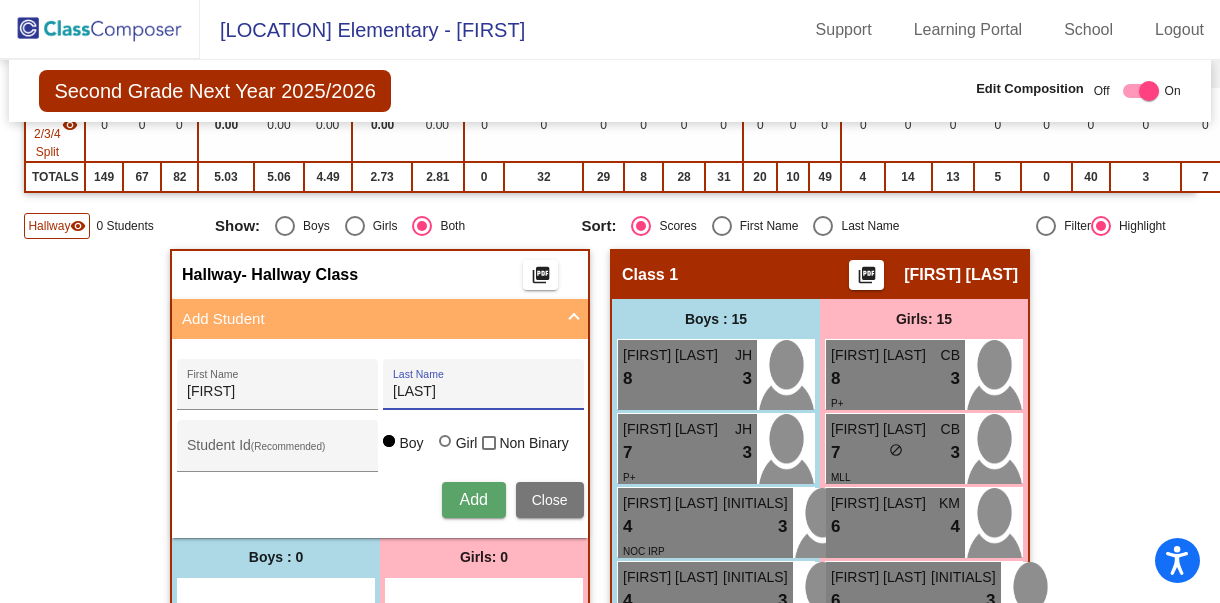 scroll, scrollTop: 526, scrollLeft: 0, axis: vertical 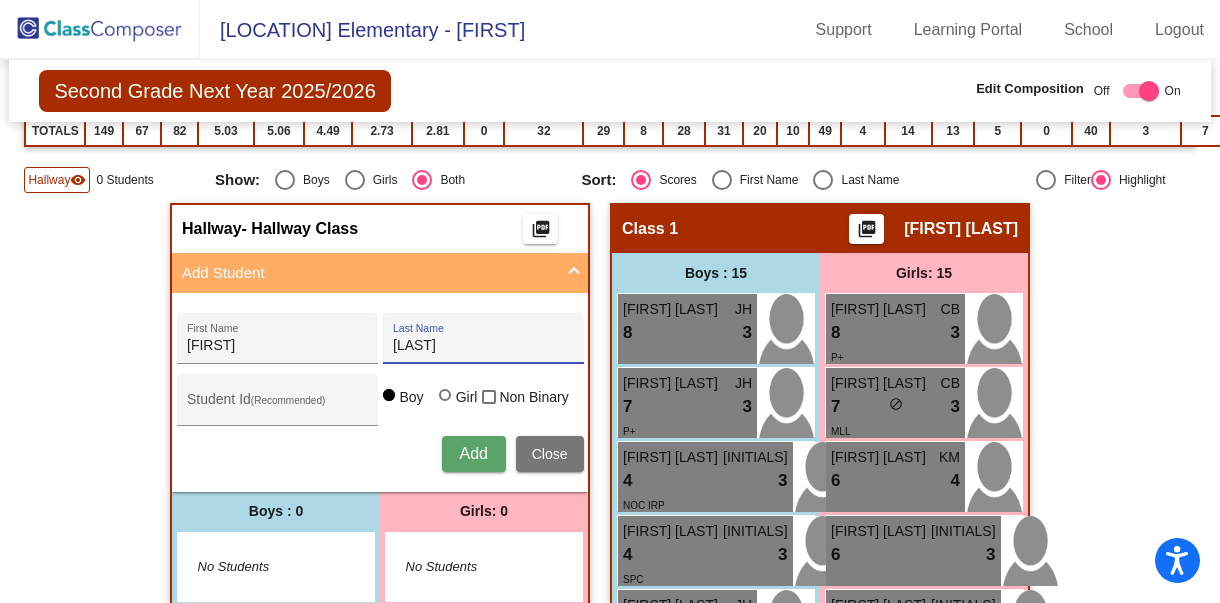 type on "[LAST]" 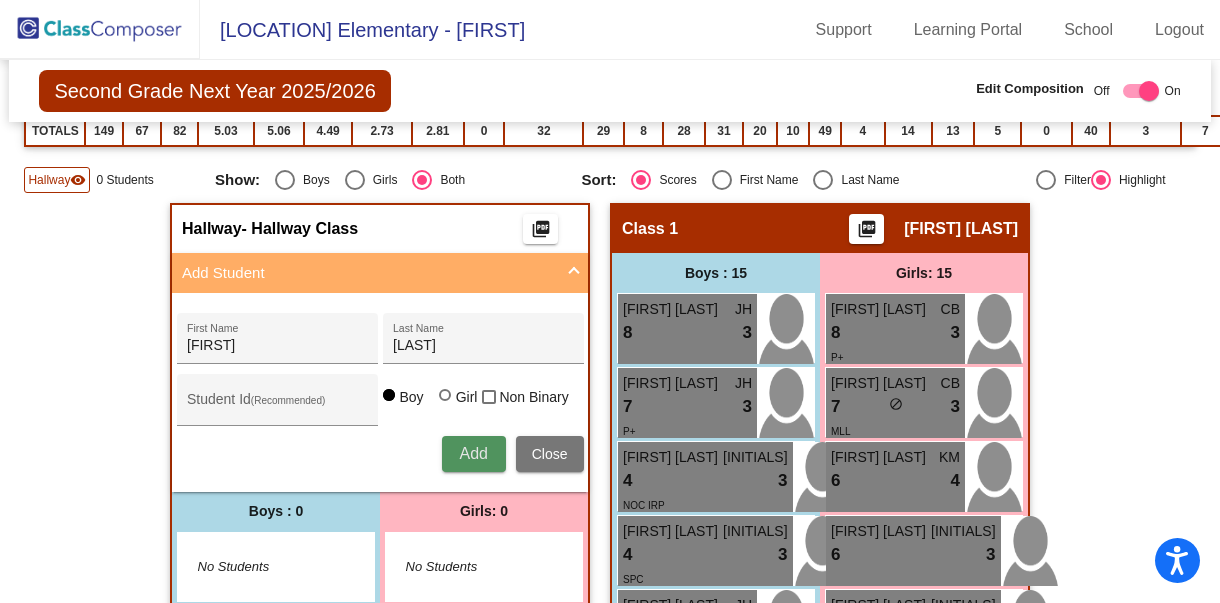 click on "Add" at bounding box center (473, 453) 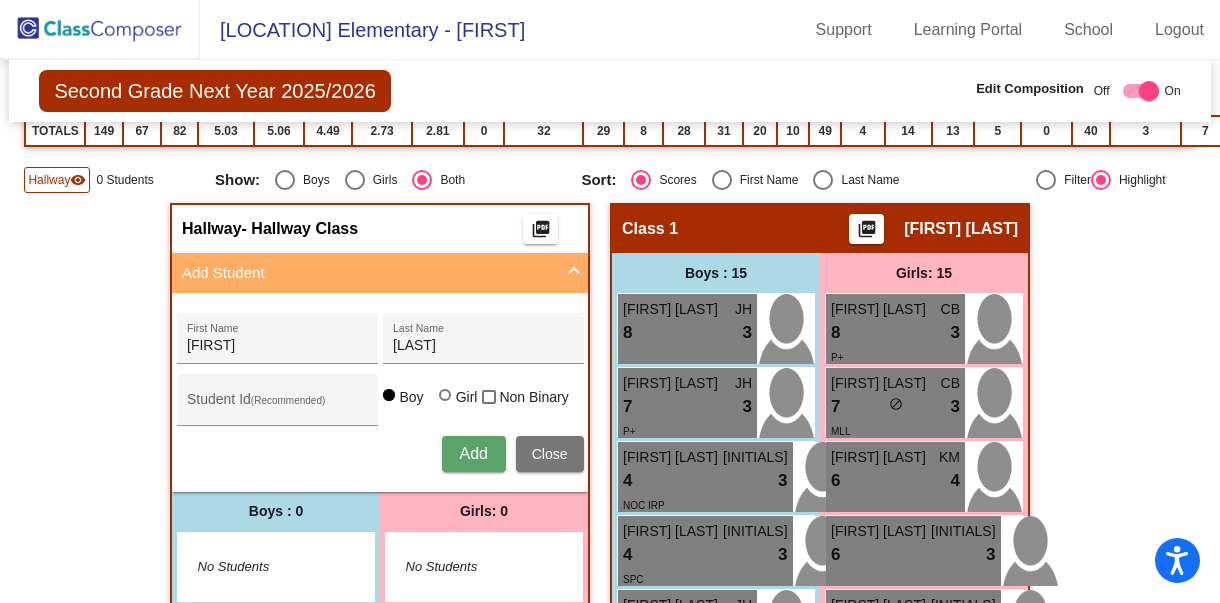 type 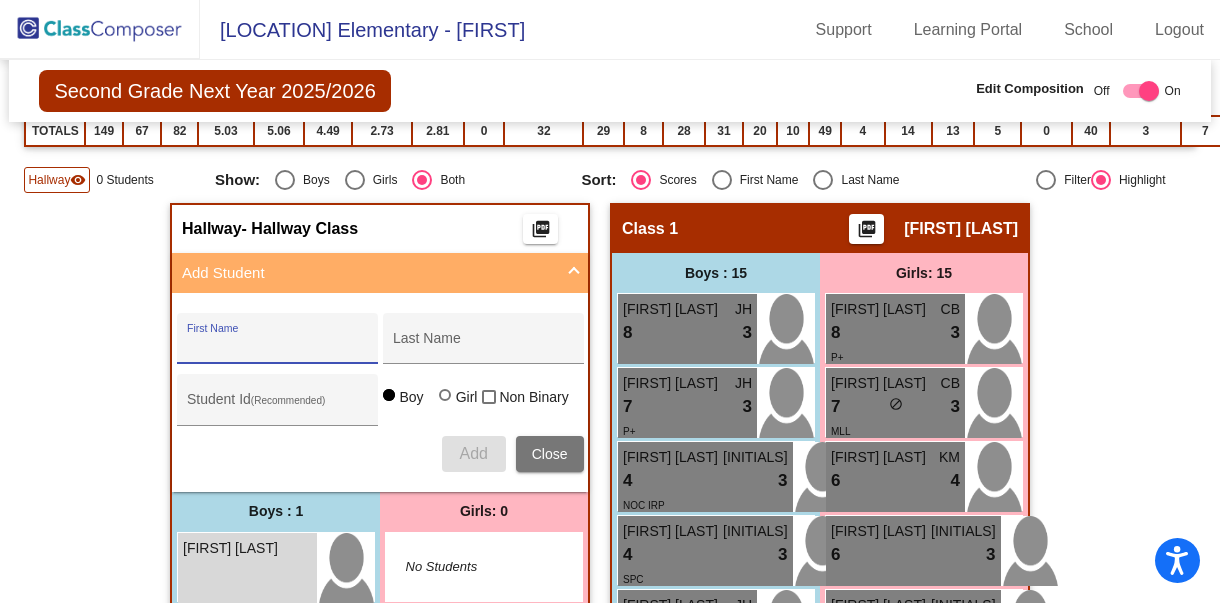 click 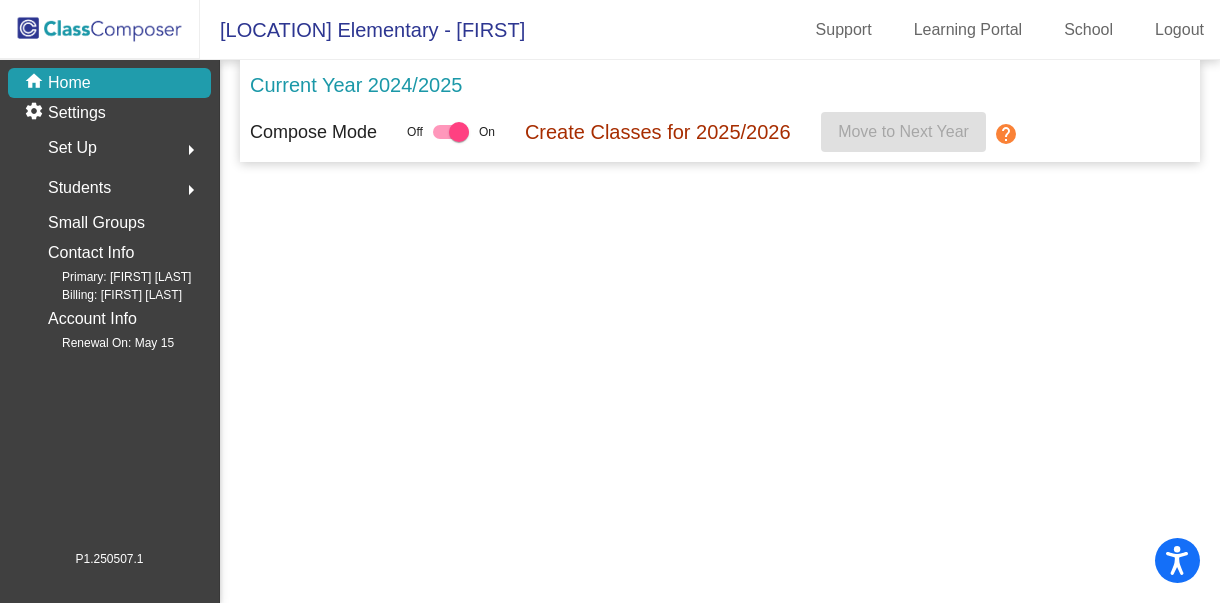 scroll, scrollTop: 0, scrollLeft: 0, axis: both 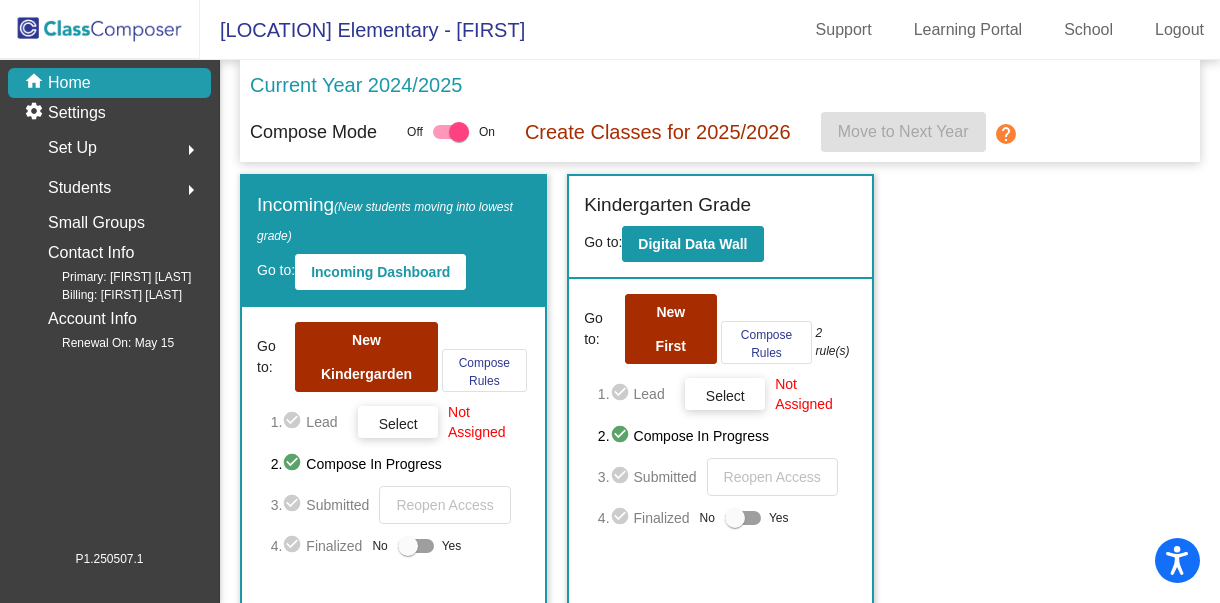 click on "Students" 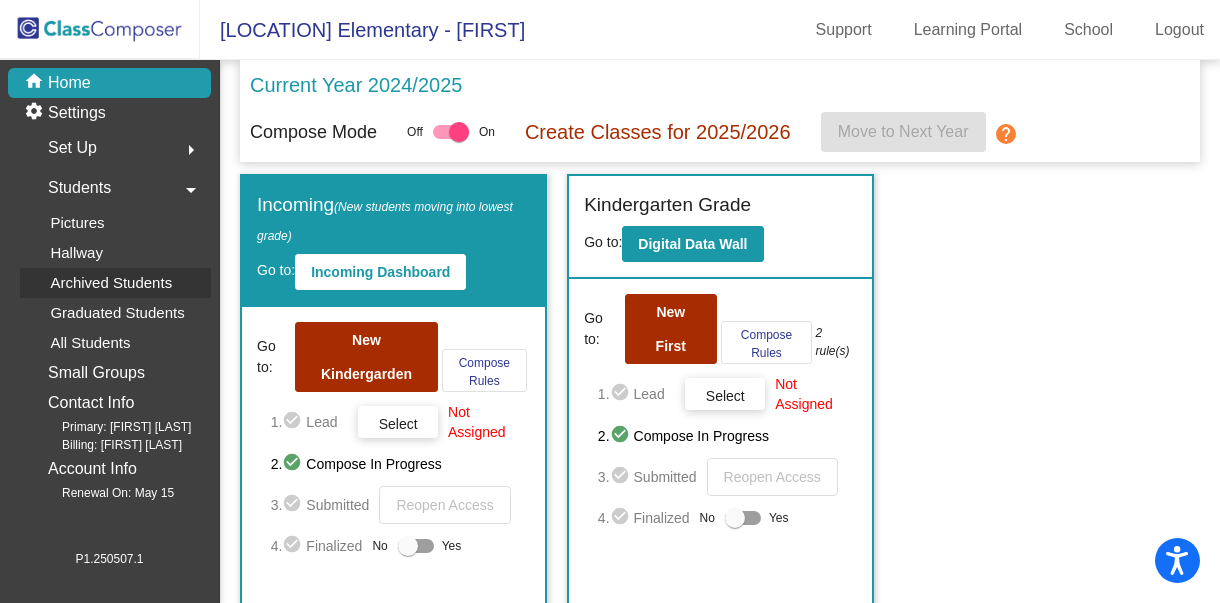 click on "Archived Students" 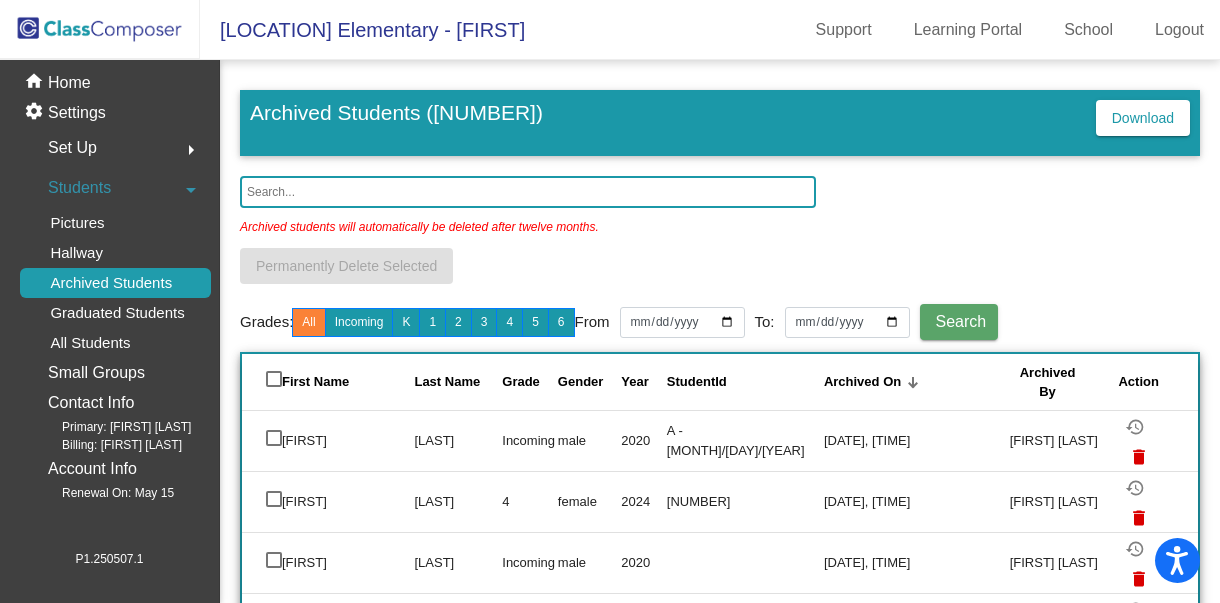 click 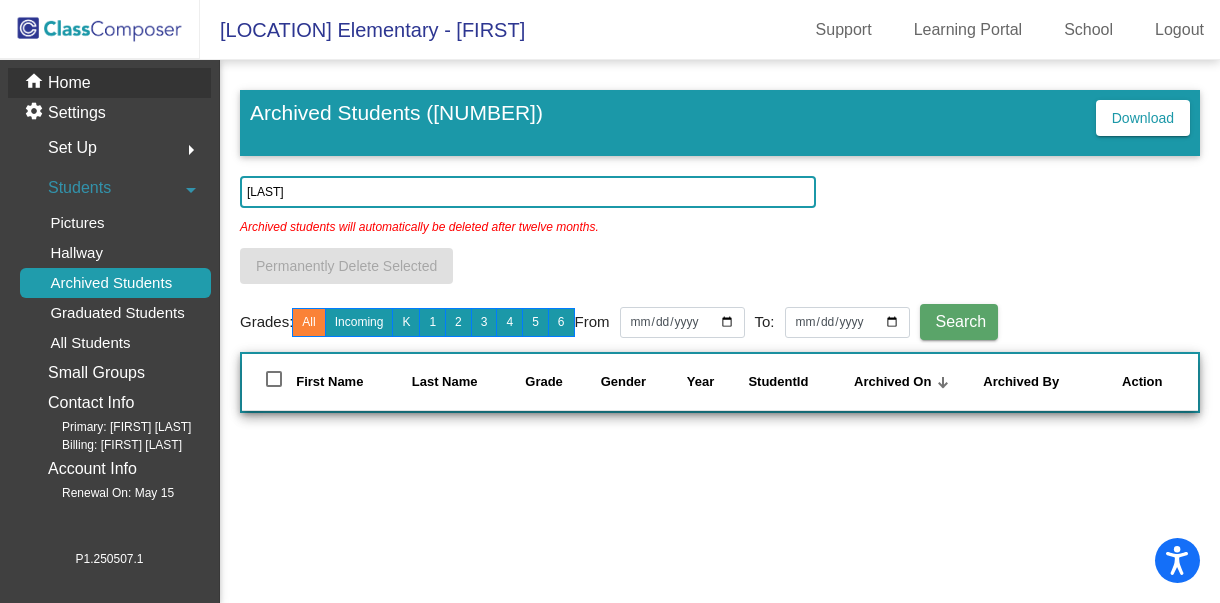 type on "[LAST]" 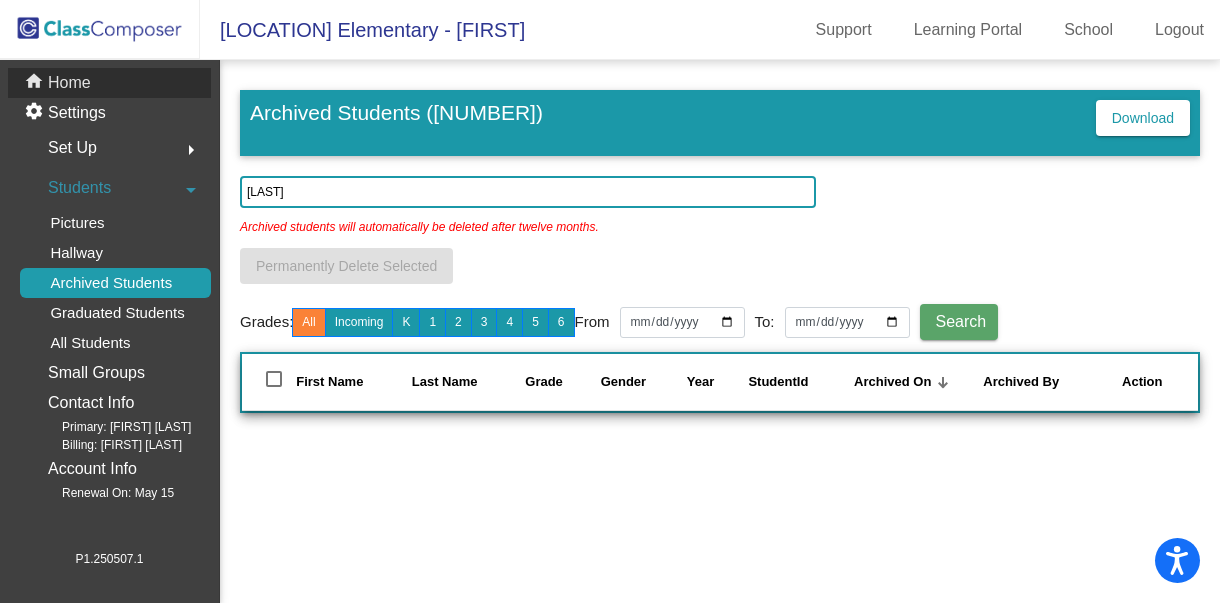 click on "Home" 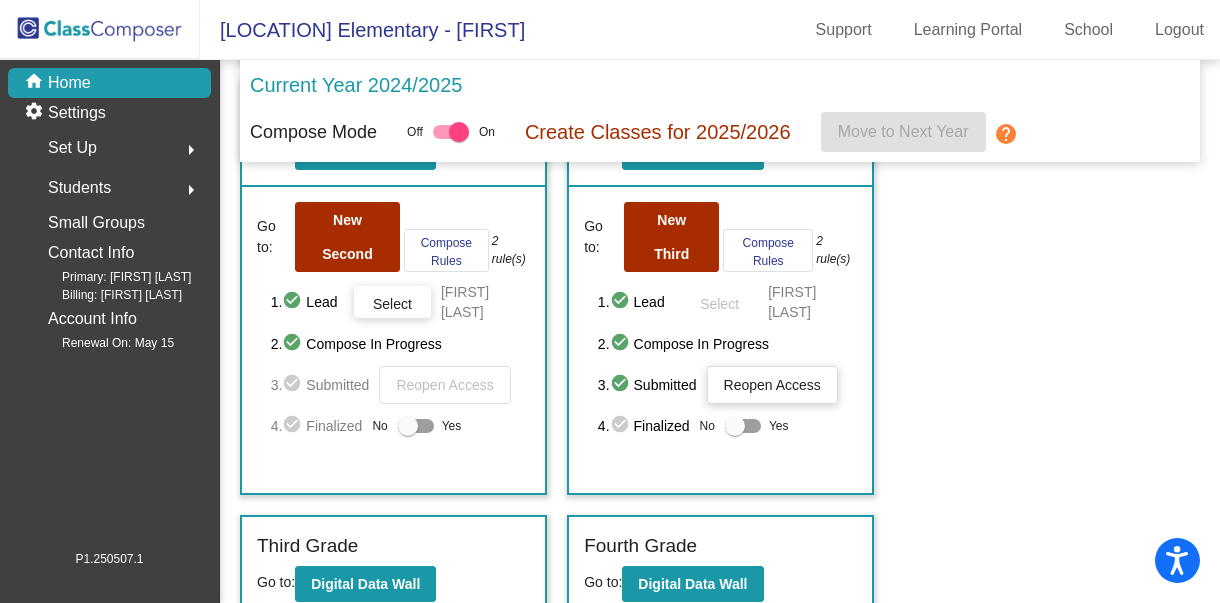 scroll, scrollTop: 530, scrollLeft: 0, axis: vertical 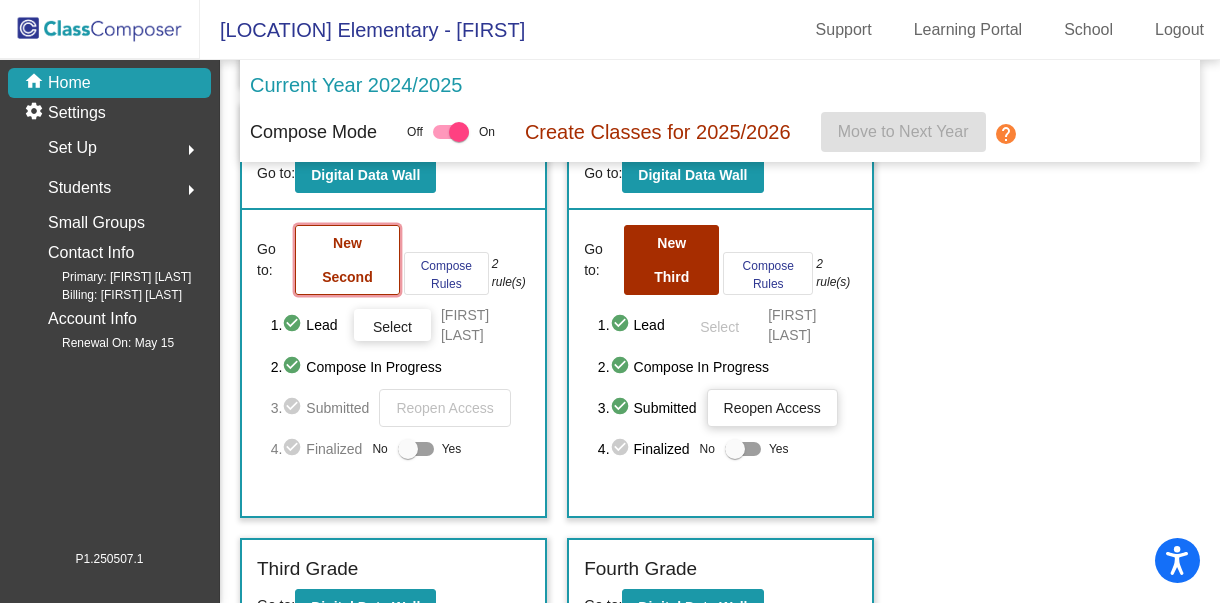 click on "New Second" 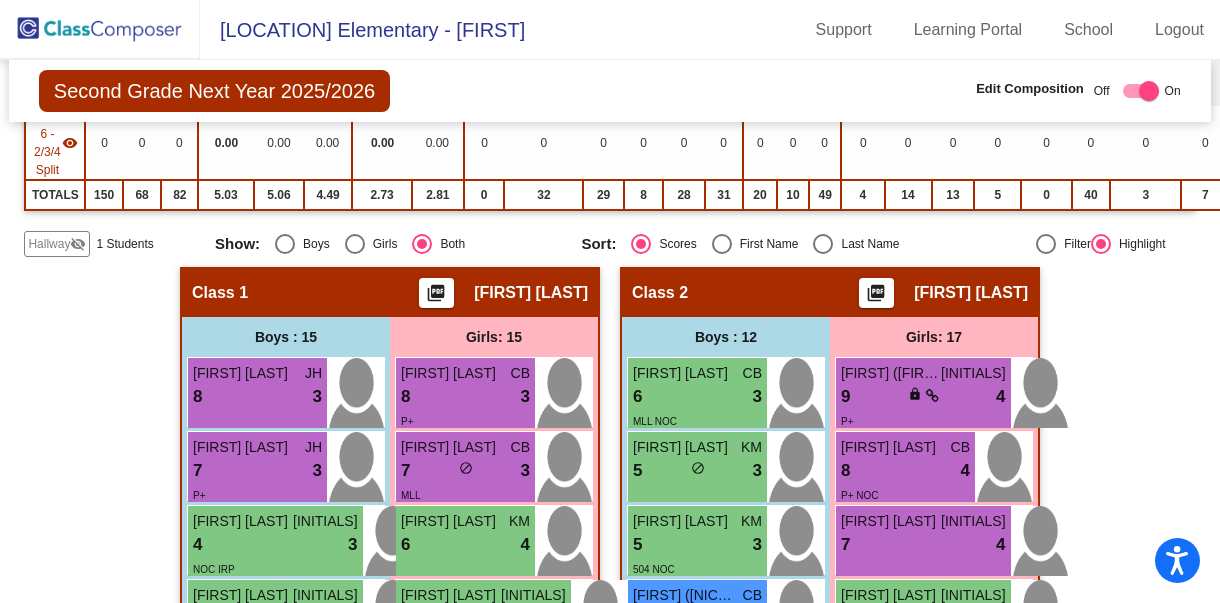 scroll, scrollTop: 504, scrollLeft: 0, axis: vertical 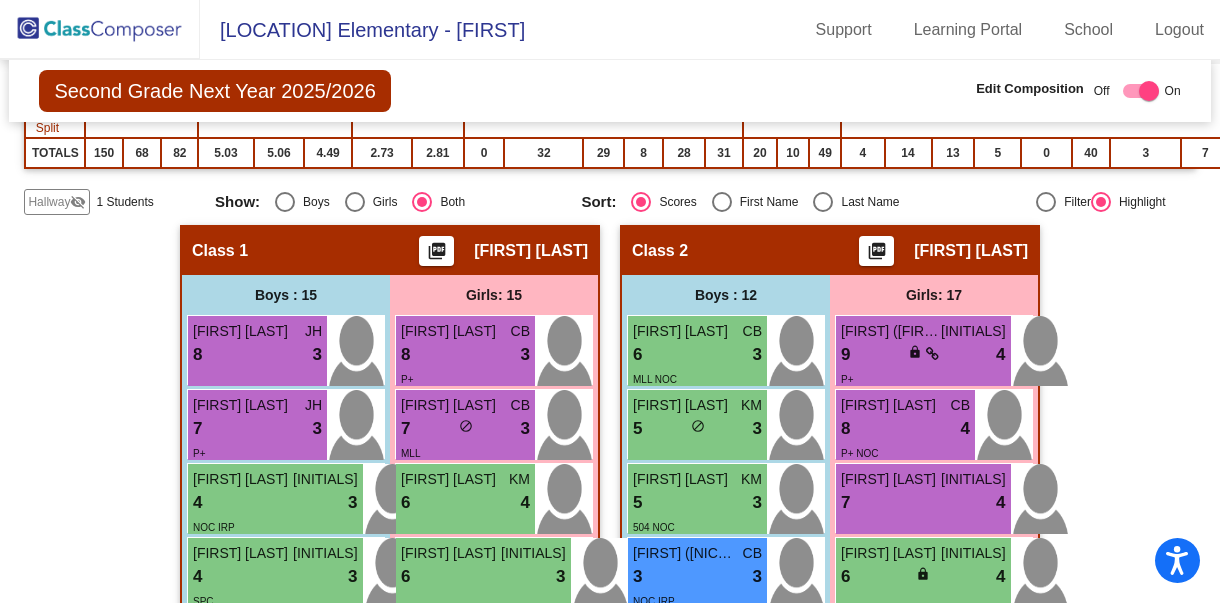 click on "Hallway" 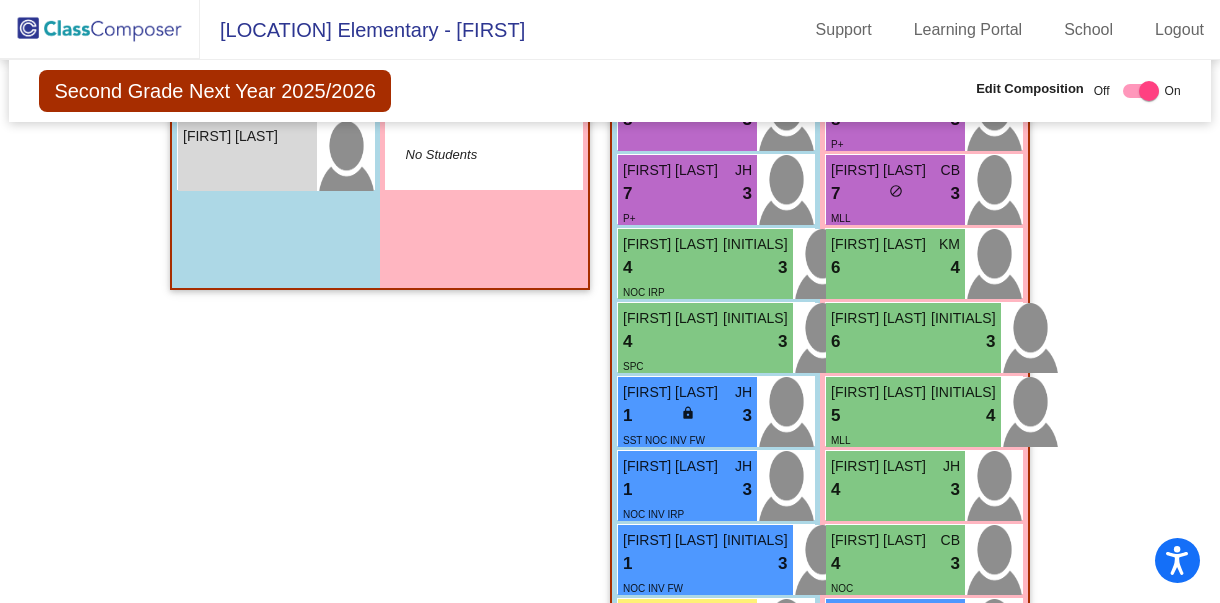 scroll, scrollTop: 730, scrollLeft: 0, axis: vertical 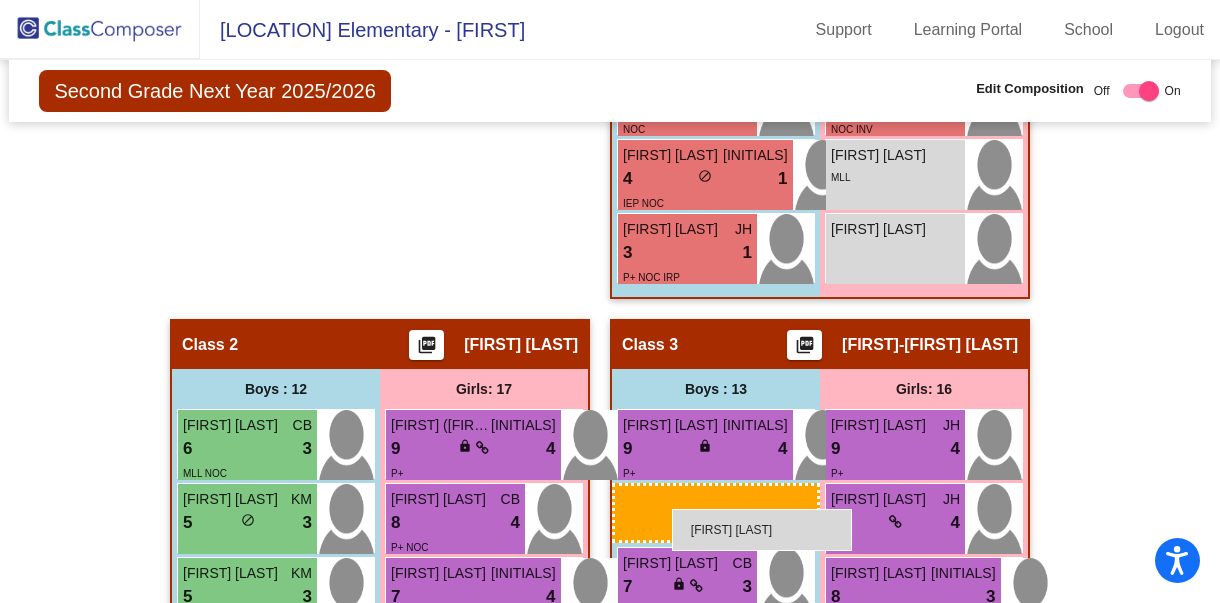 drag, startPoint x: 251, startPoint y: 177, endPoint x: 672, endPoint y: 508, distance: 535.539 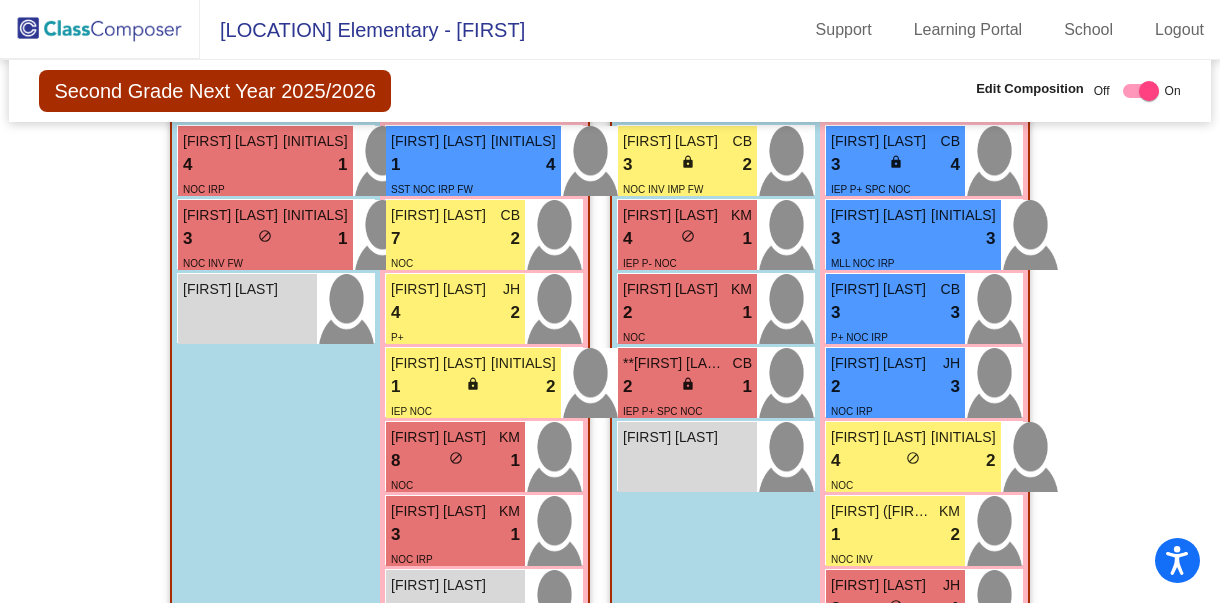 scroll, scrollTop: 2594, scrollLeft: 0, axis: vertical 